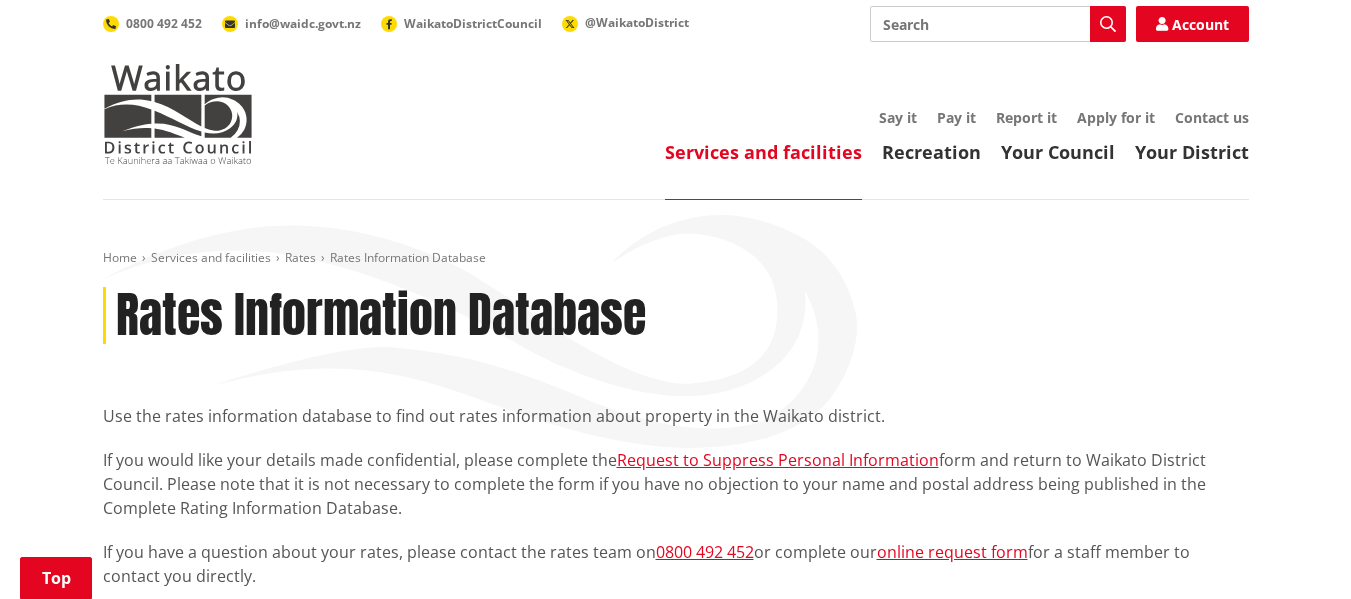 scroll, scrollTop: 400, scrollLeft: 0, axis: vertical 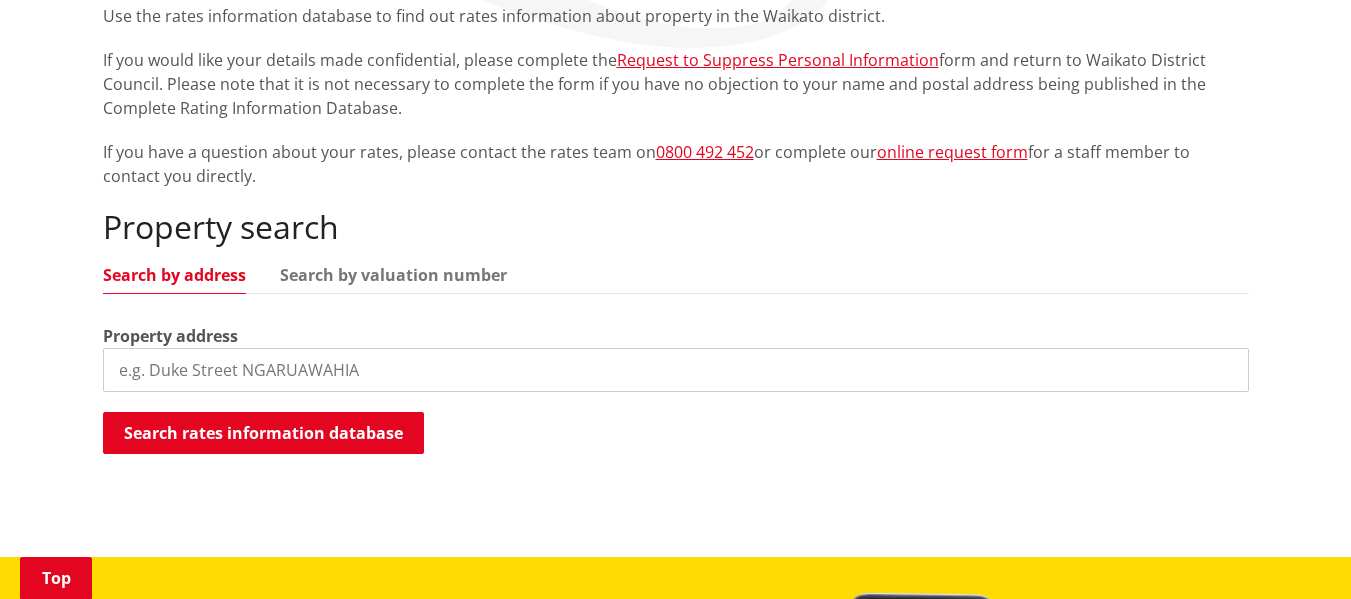 click at bounding box center (676, 370) 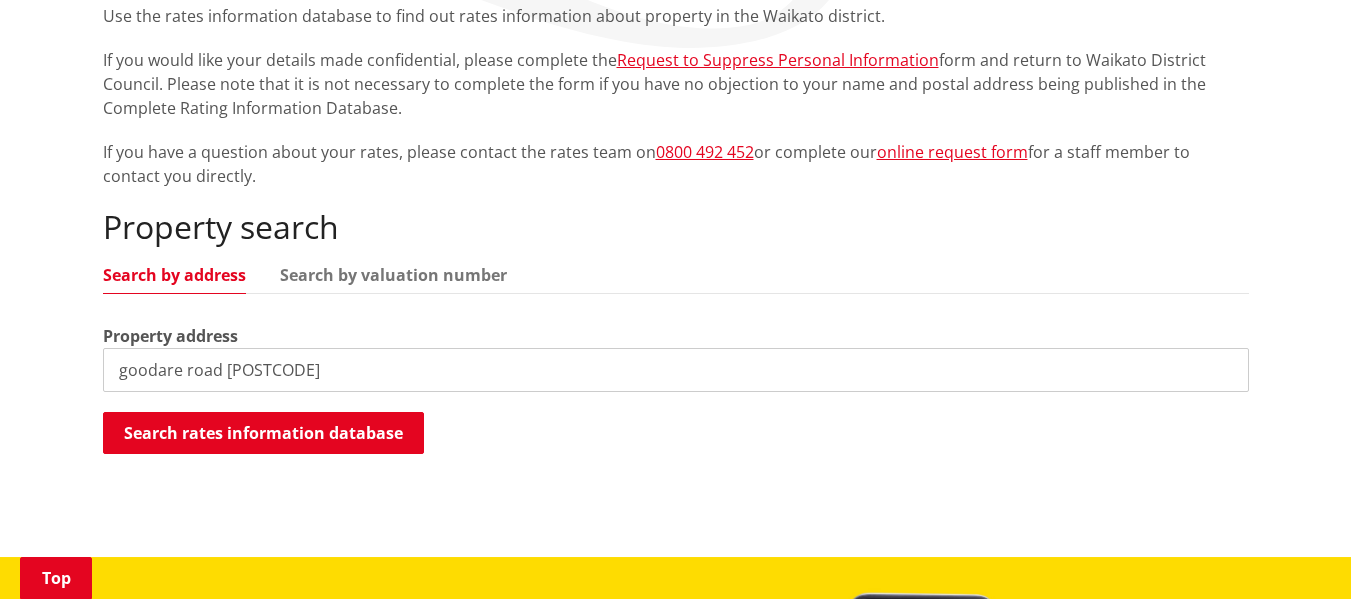 type on "goodare road RAGLAN" 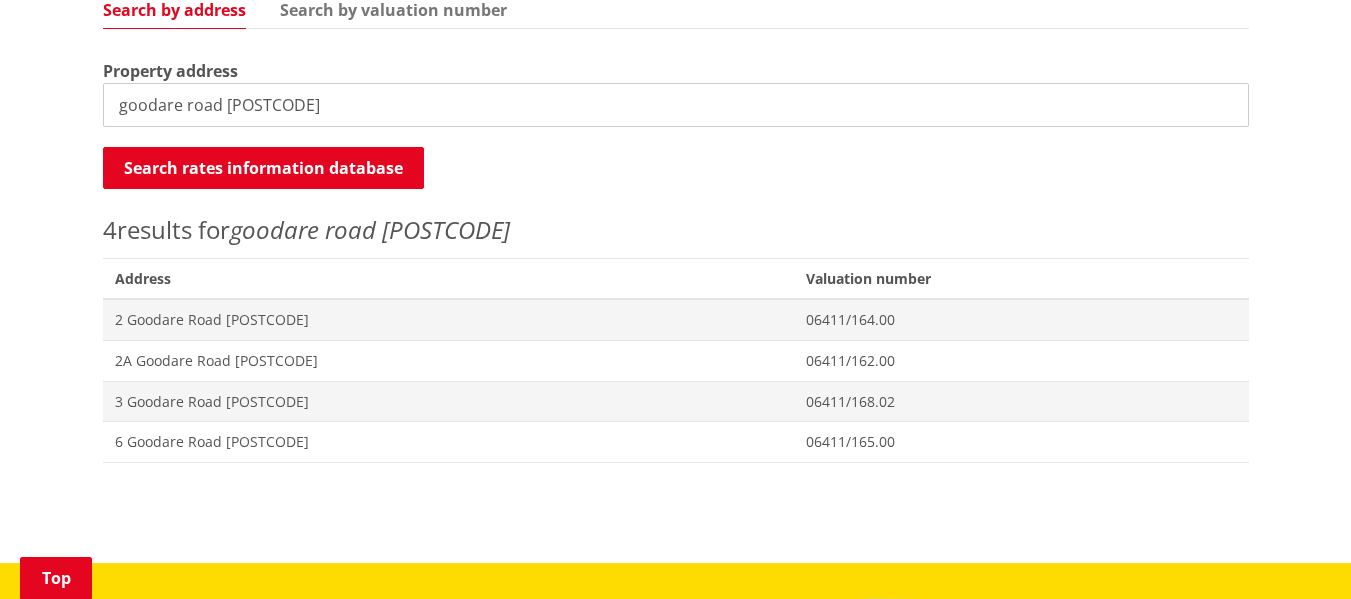 scroll, scrollTop: 677, scrollLeft: 0, axis: vertical 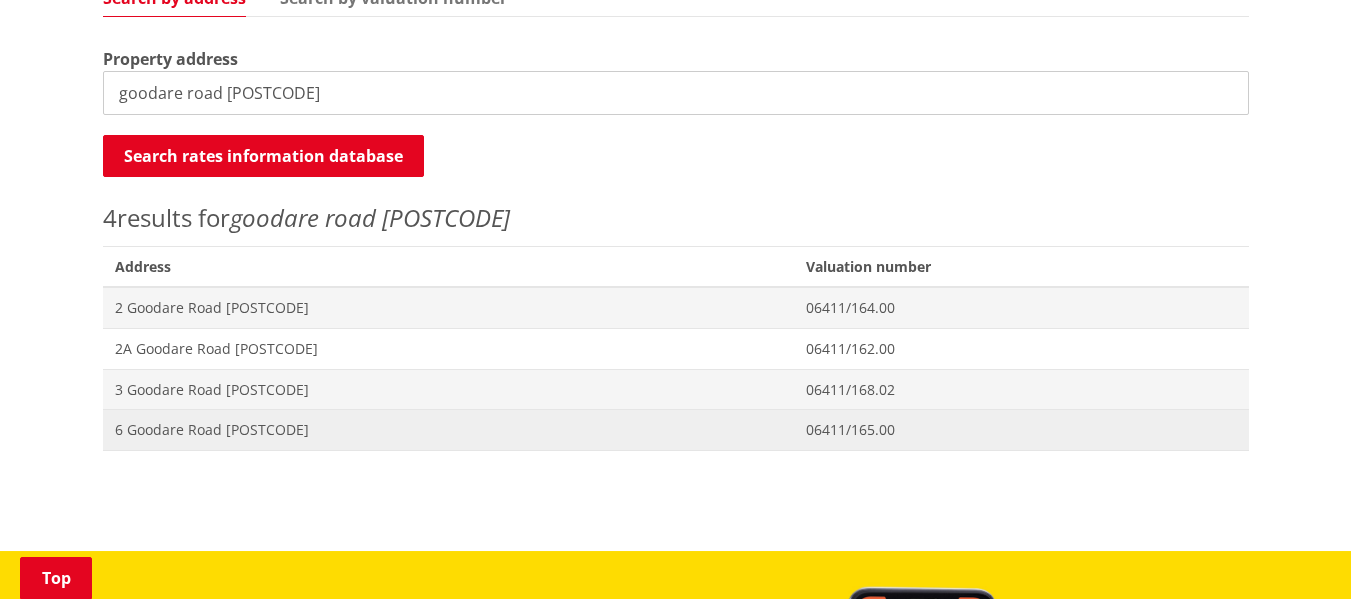 click on "[NUMBER] [STREET] [CITY]" at bounding box center (449, 430) 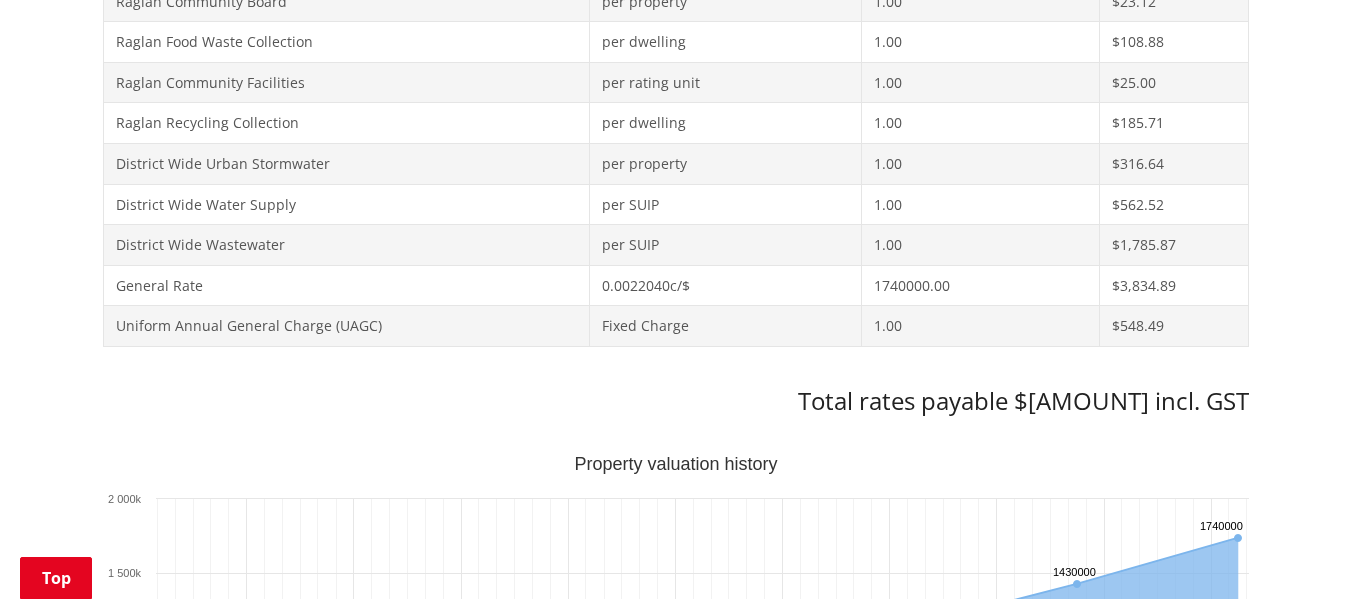 scroll, scrollTop: 993, scrollLeft: 0, axis: vertical 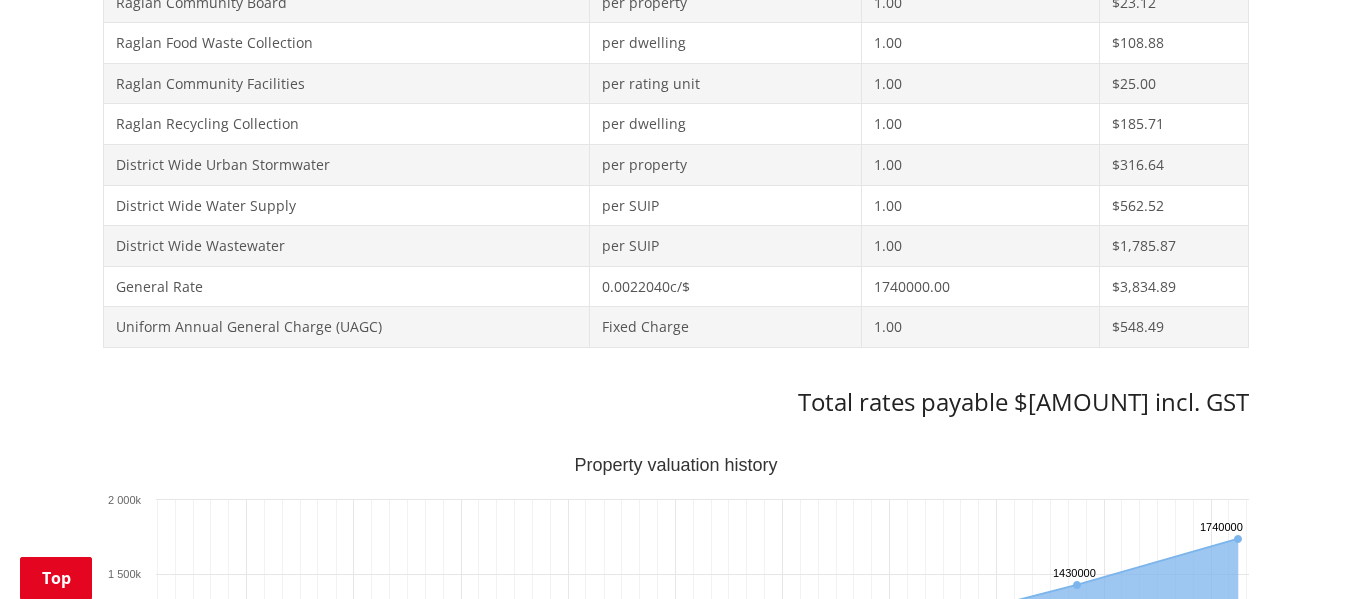 click on "Search again
Print this page
Make a rates payment
View district plan
Recent
6 Goodare Road RAGLAN
Property details
Property location
6 Goodare Road RAGLAN
Valuation number
06411/165.00
Legal description
LOT 8 DPS 7013
Property charges  (2025/2026)
Targeted rate factor
Factor applicable
Amount
Raglan Community Board
per property
1.00
$23.12
Raglan Food Waste Collection
per dwelling
1.00
$108.88
Raglan Community Facilities
per rating unit
1.00
$25.00
Raglan Recycling Collection
per dwelling
1.00
$185.71 0" at bounding box center (676, 782) 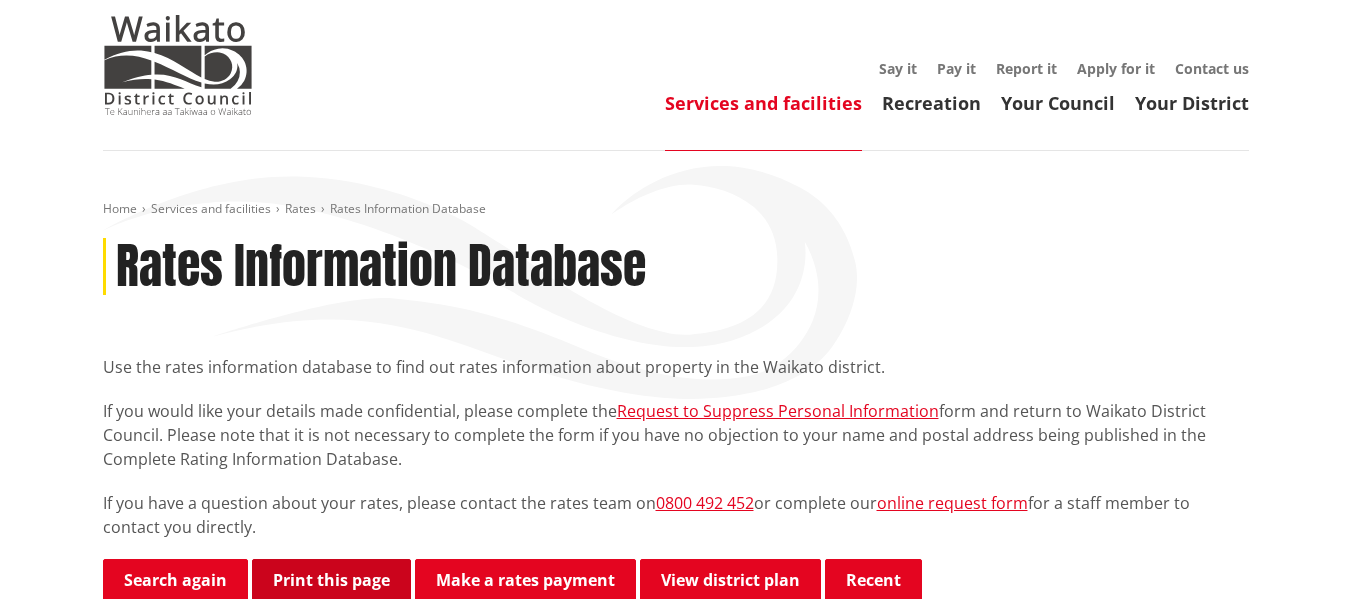 scroll, scrollTop: 1, scrollLeft: 0, axis: vertical 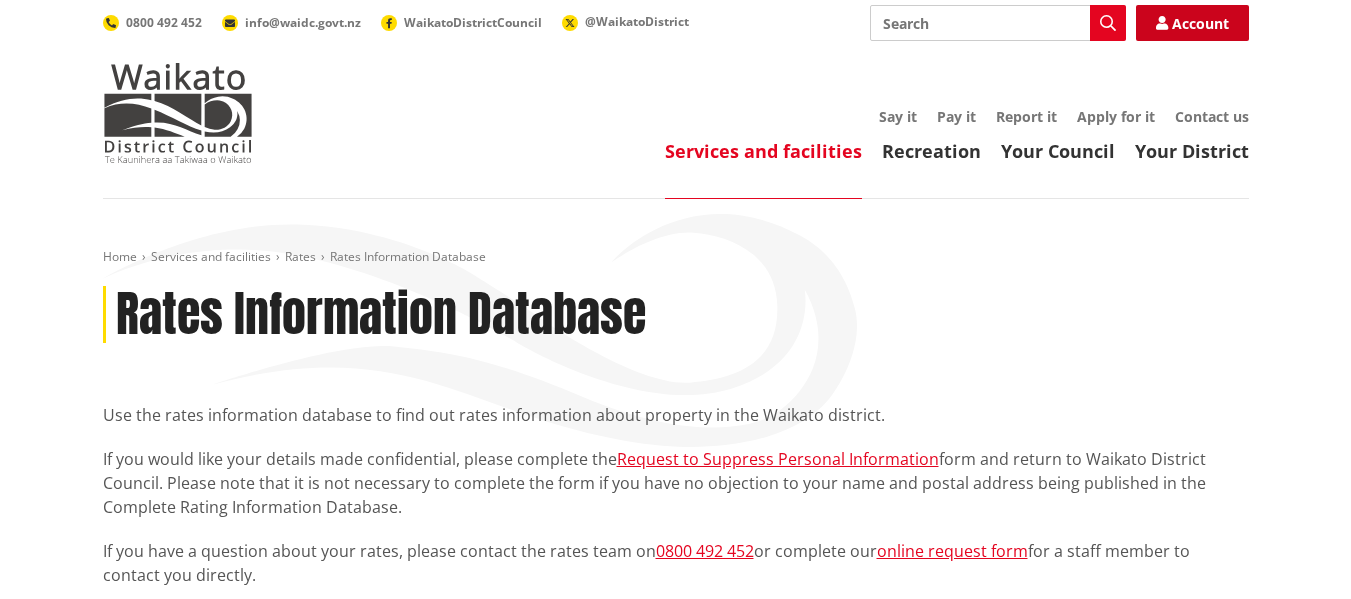 click on "Account" at bounding box center (1192, 23) 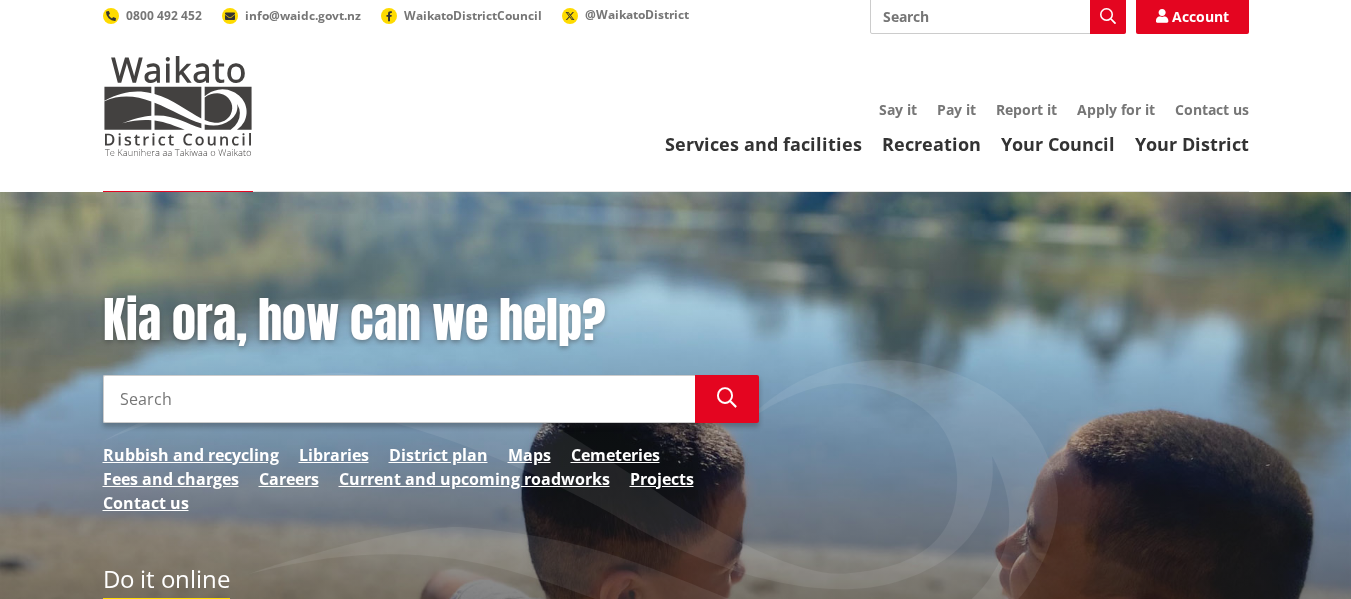 scroll, scrollTop: 0, scrollLeft: 0, axis: both 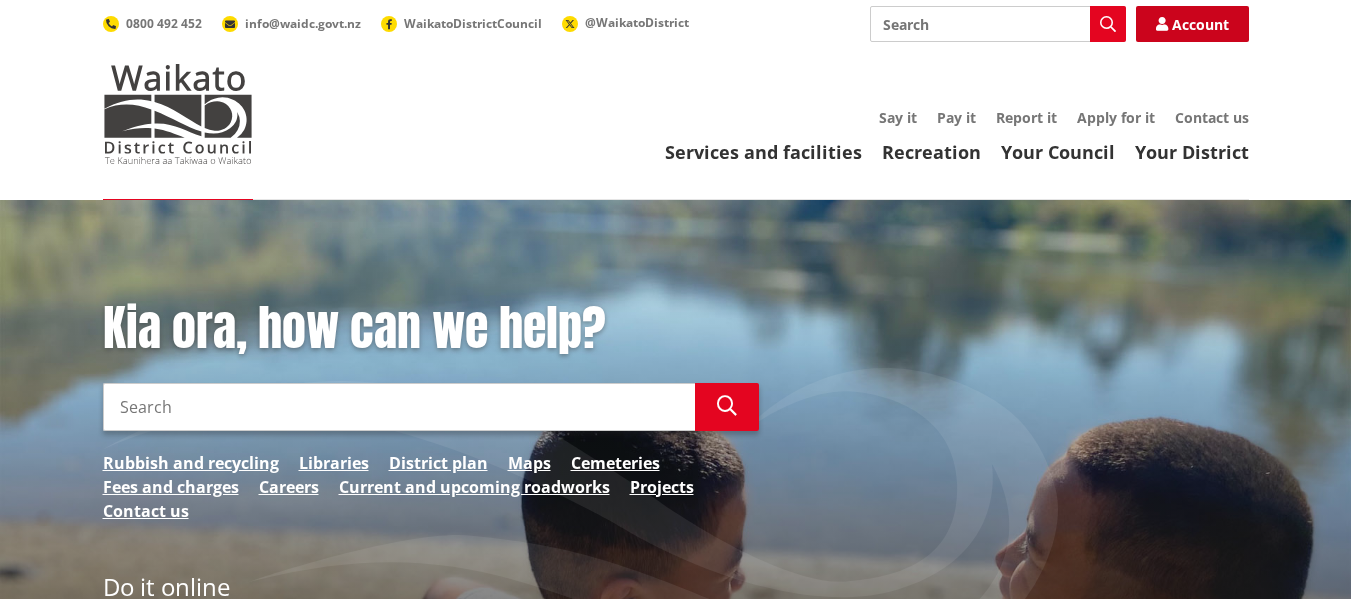 click on "Account" at bounding box center [1192, 24] 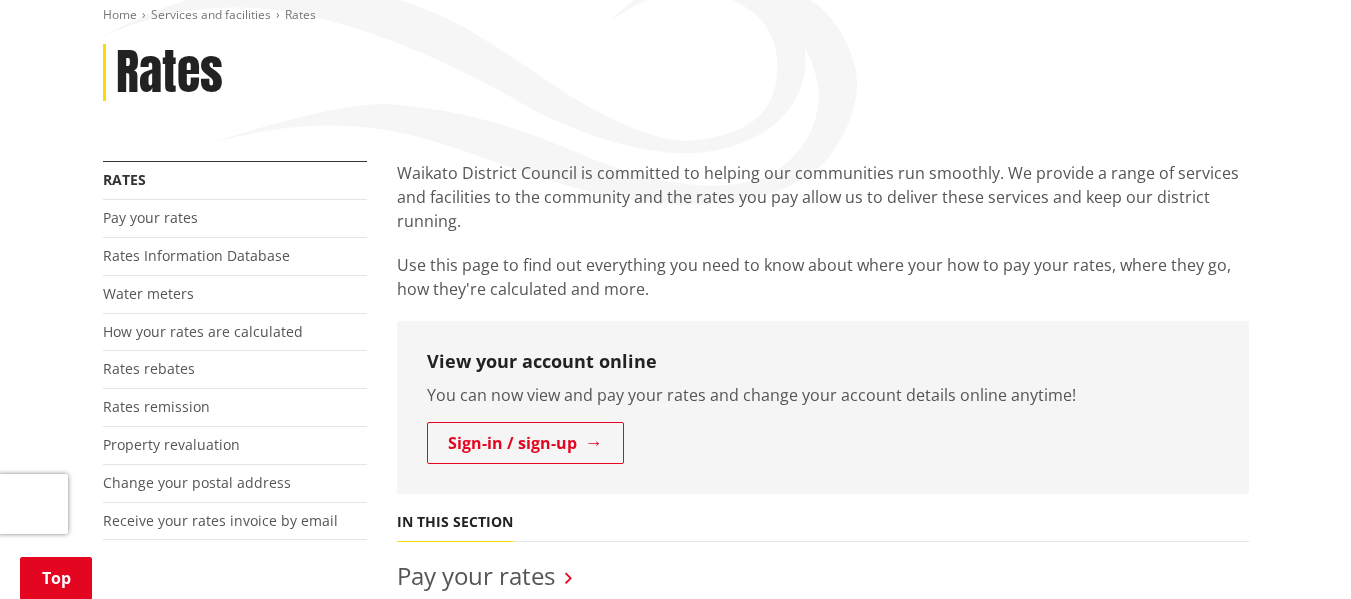scroll, scrollTop: 309, scrollLeft: 0, axis: vertical 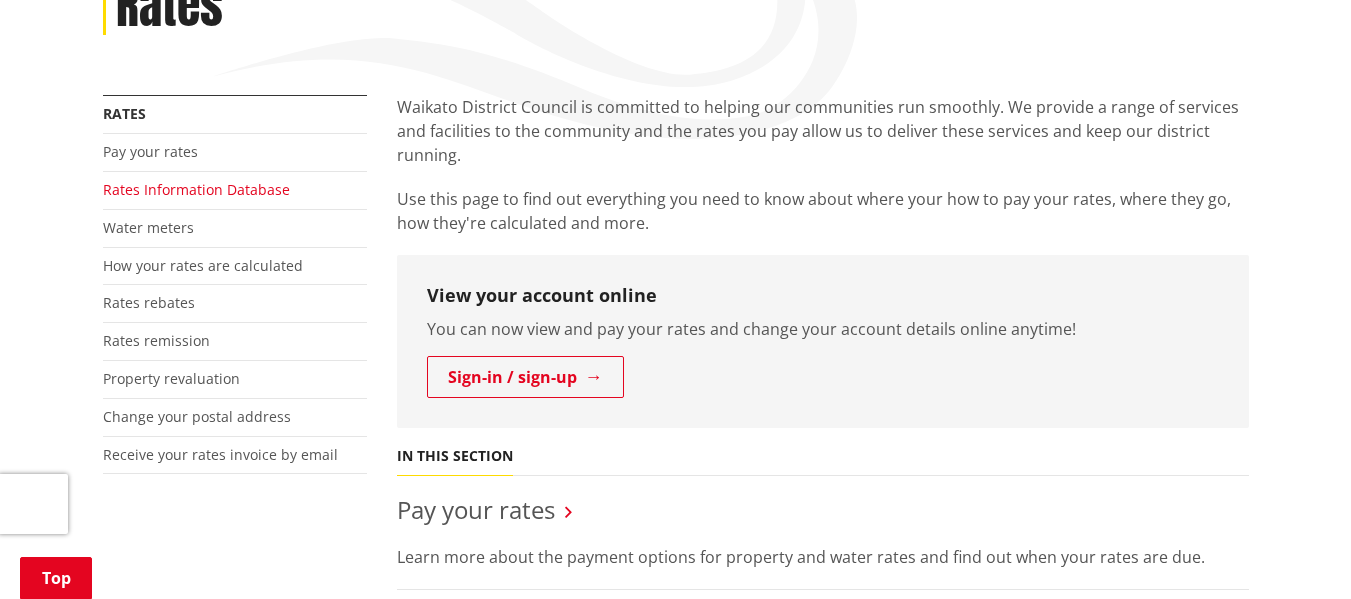 click on "Rates Information Database" at bounding box center [196, 189] 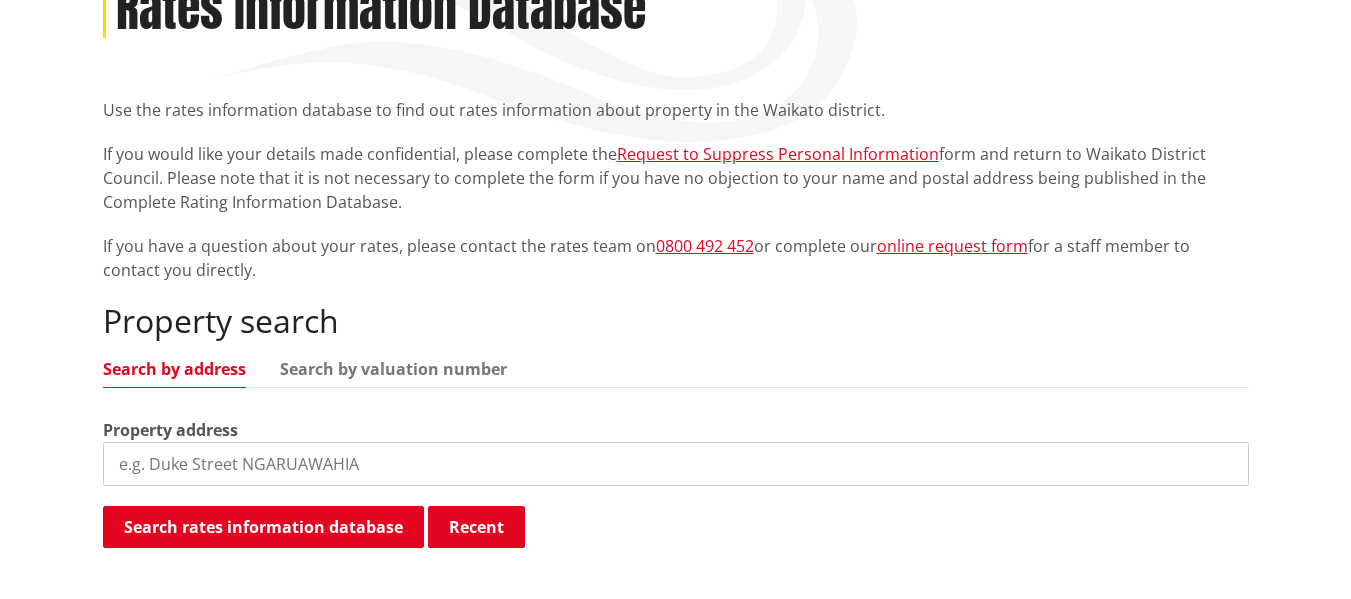 scroll, scrollTop: 379, scrollLeft: 0, axis: vertical 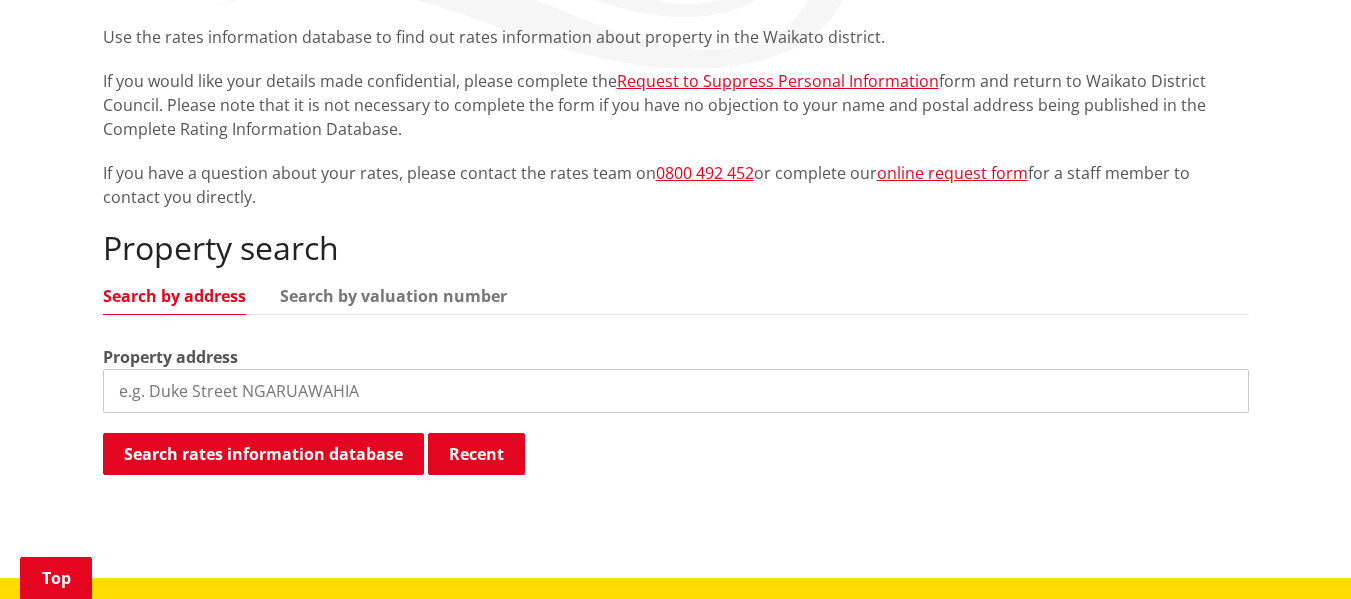 click at bounding box center [676, 391] 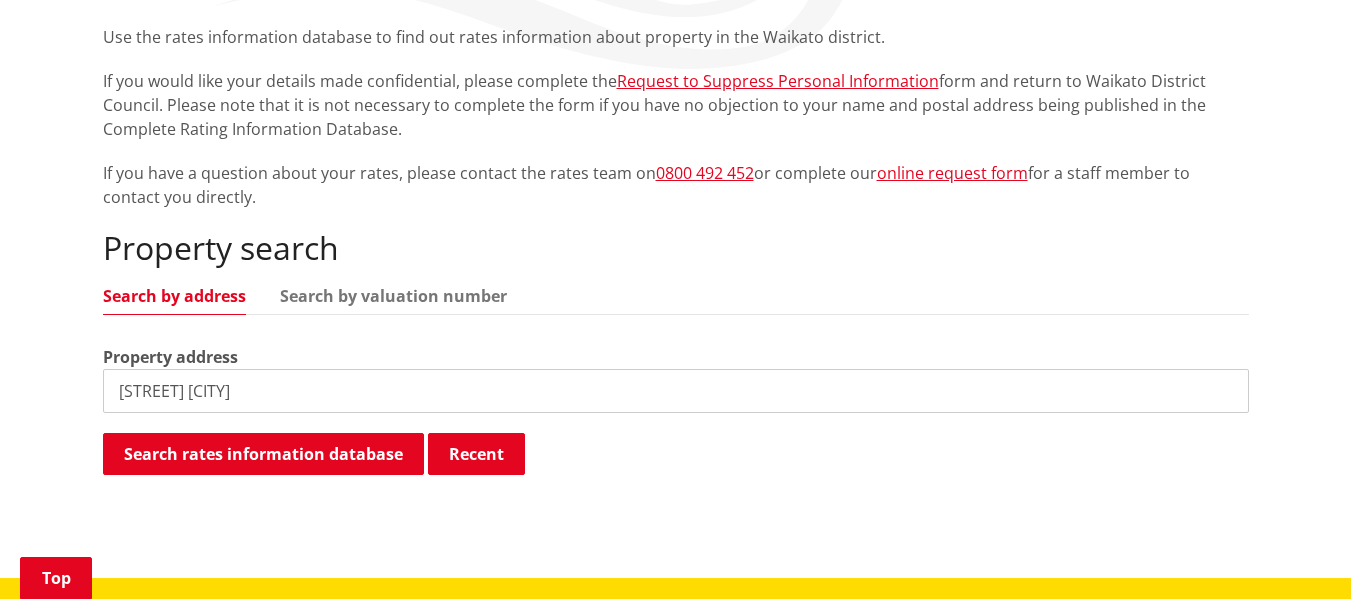 type on "goodare road [POSTCODE]" 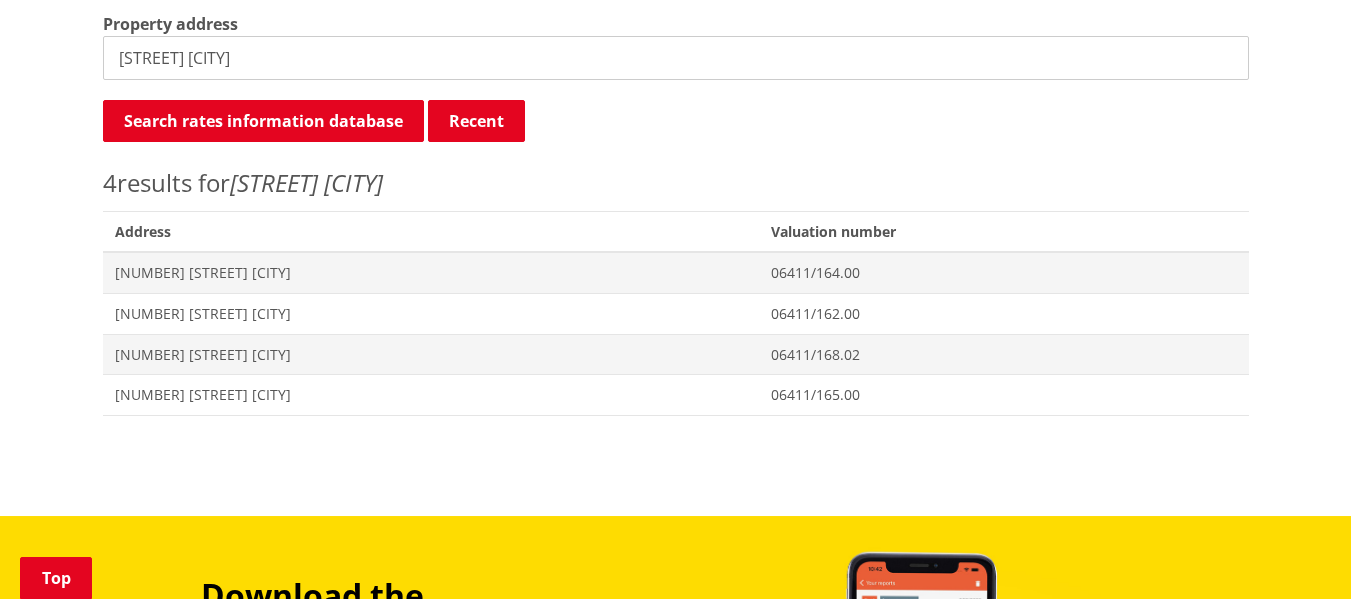 scroll, scrollTop: 713, scrollLeft: 0, axis: vertical 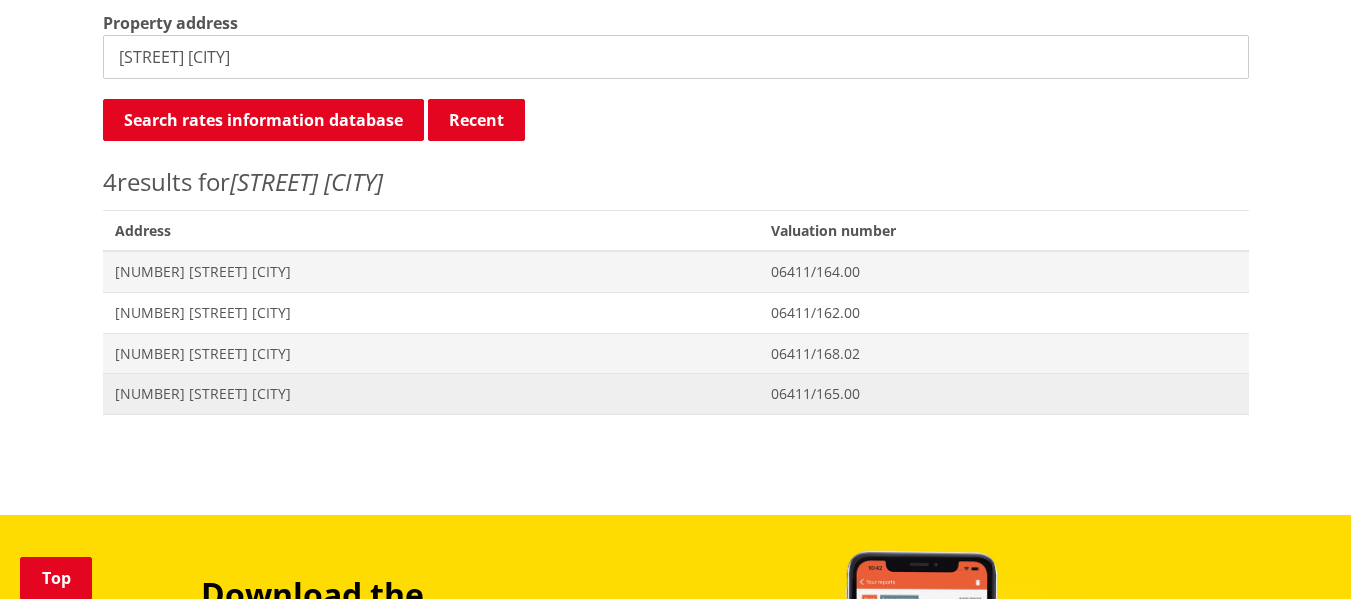 click on "6 Goodare Road [POSTCODE]" at bounding box center (431, 394) 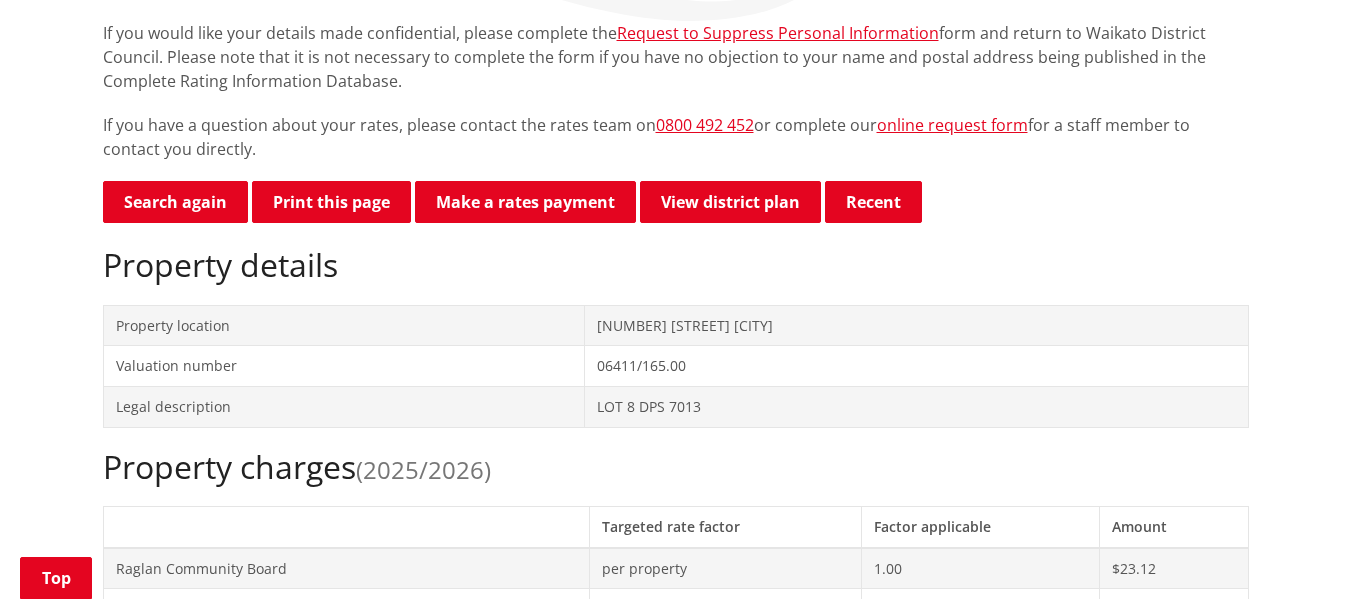 scroll, scrollTop: 426, scrollLeft: 0, axis: vertical 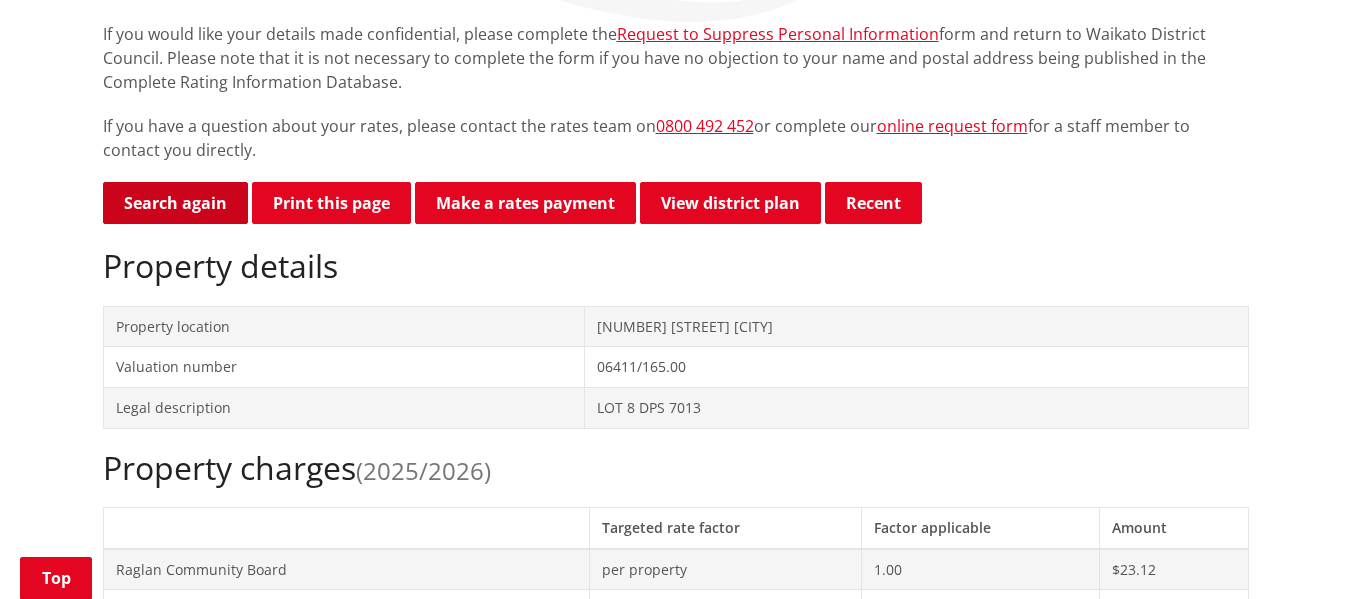 click on "Search again" at bounding box center [175, 203] 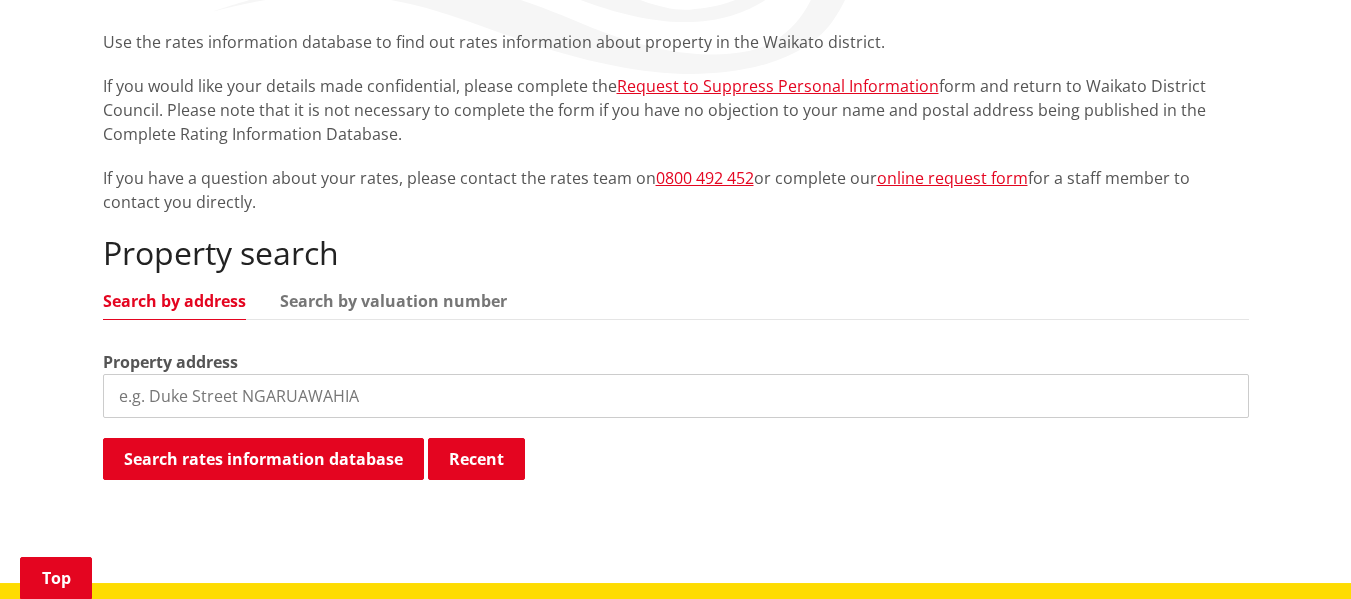 scroll, scrollTop: 443, scrollLeft: 0, axis: vertical 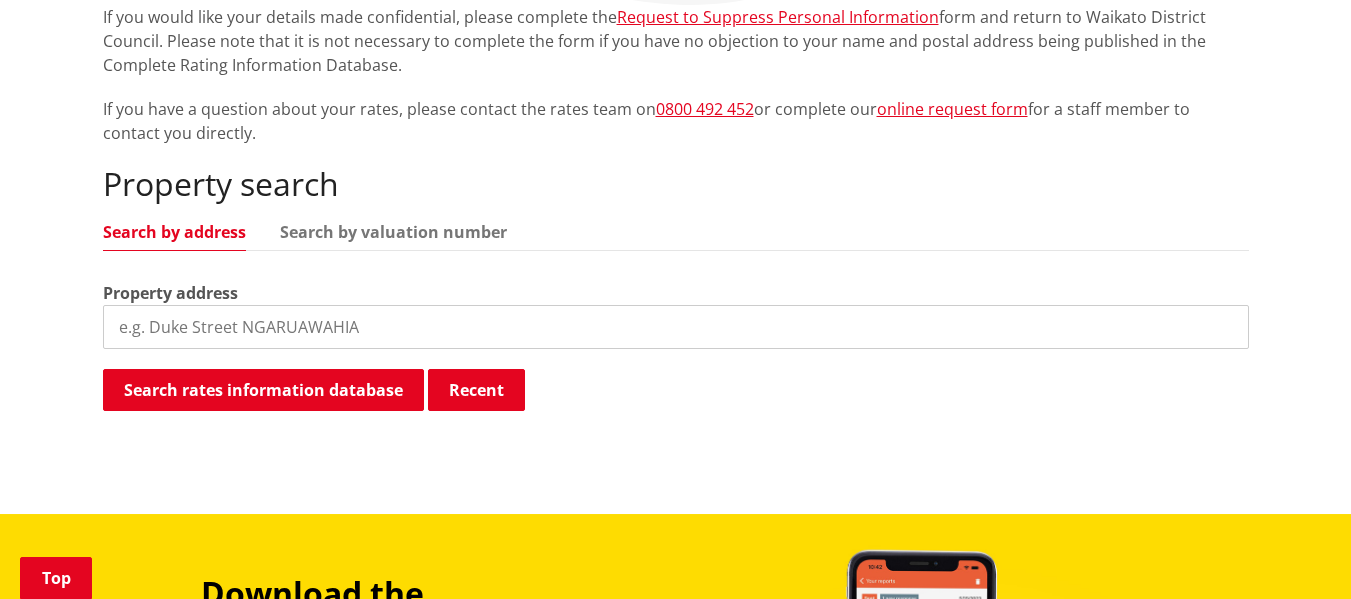 click at bounding box center (676, 327) 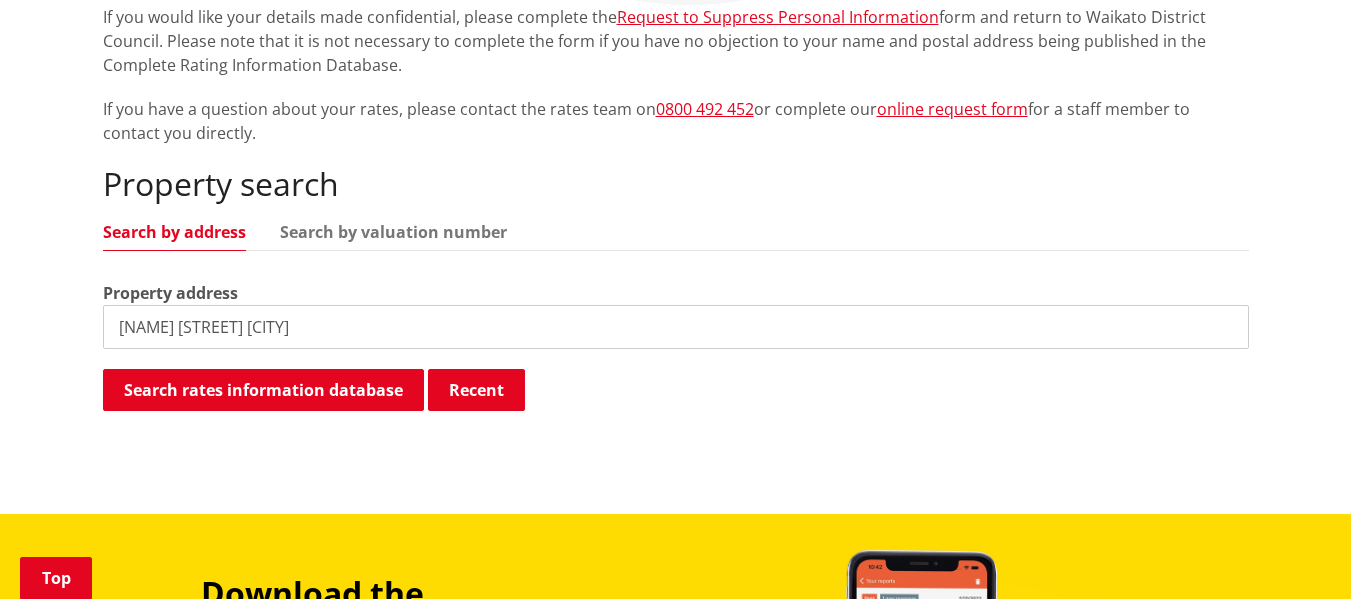 type on "rangitahi road RAGLAN" 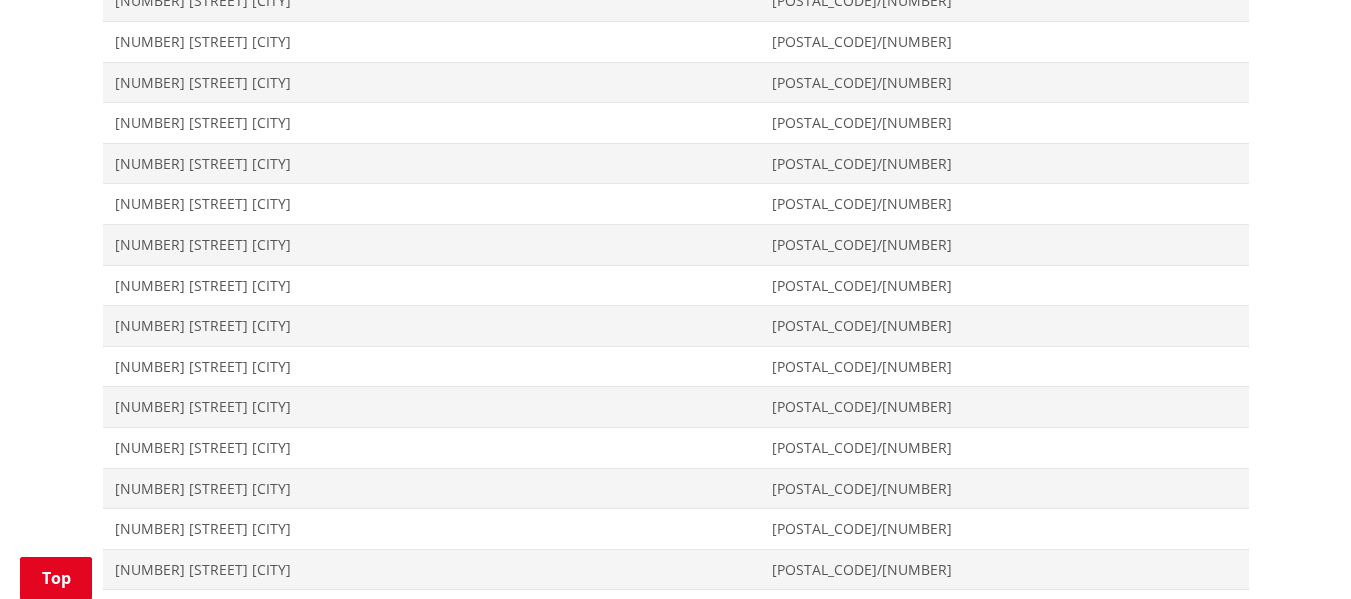 scroll, scrollTop: 985, scrollLeft: 0, axis: vertical 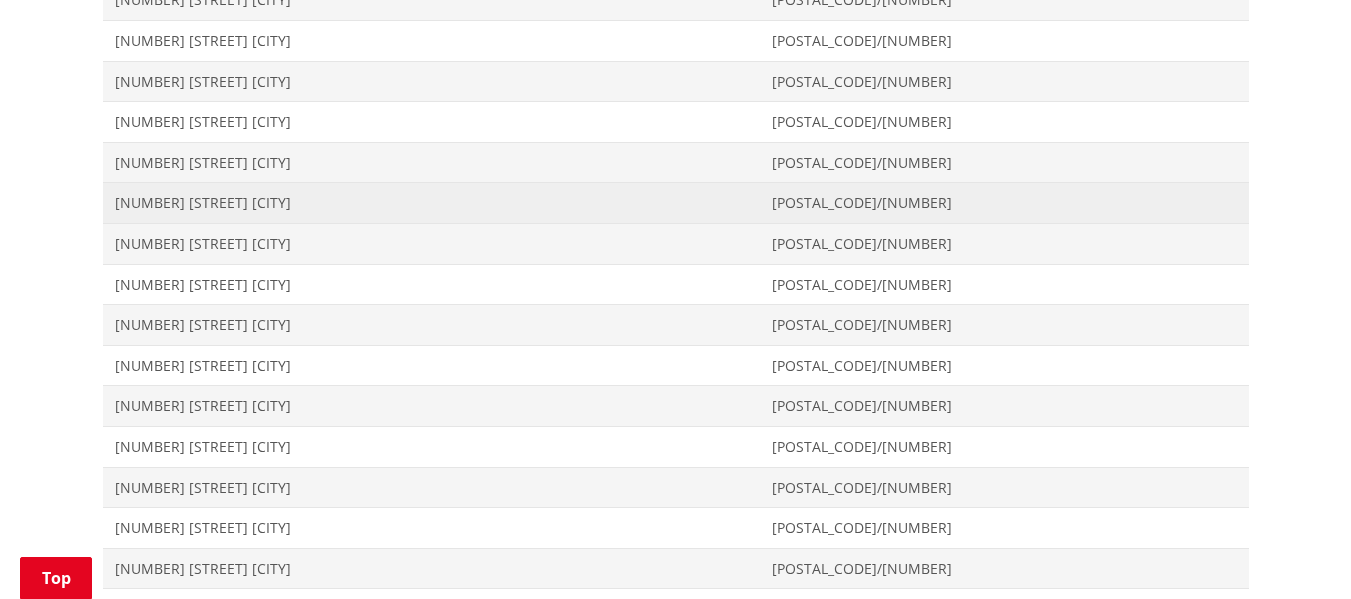 click on "11 Rangitahi Road RAGLAN" at bounding box center (432, 203) 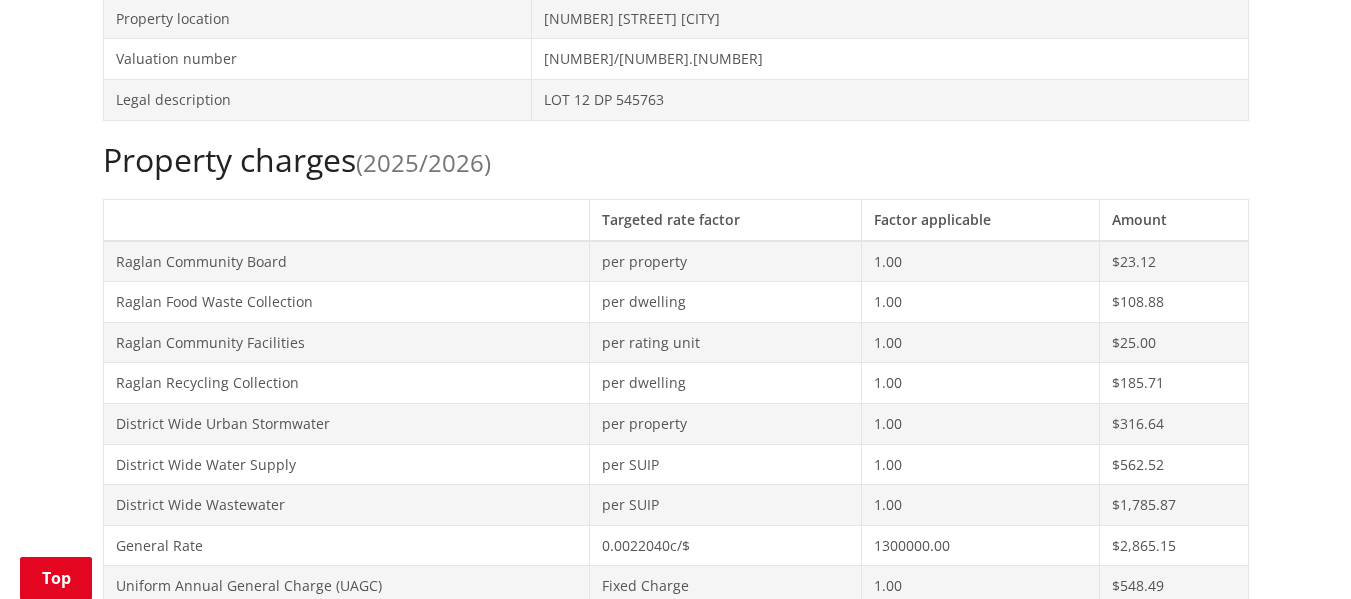 scroll, scrollTop: 743, scrollLeft: 0, axis: vertical 